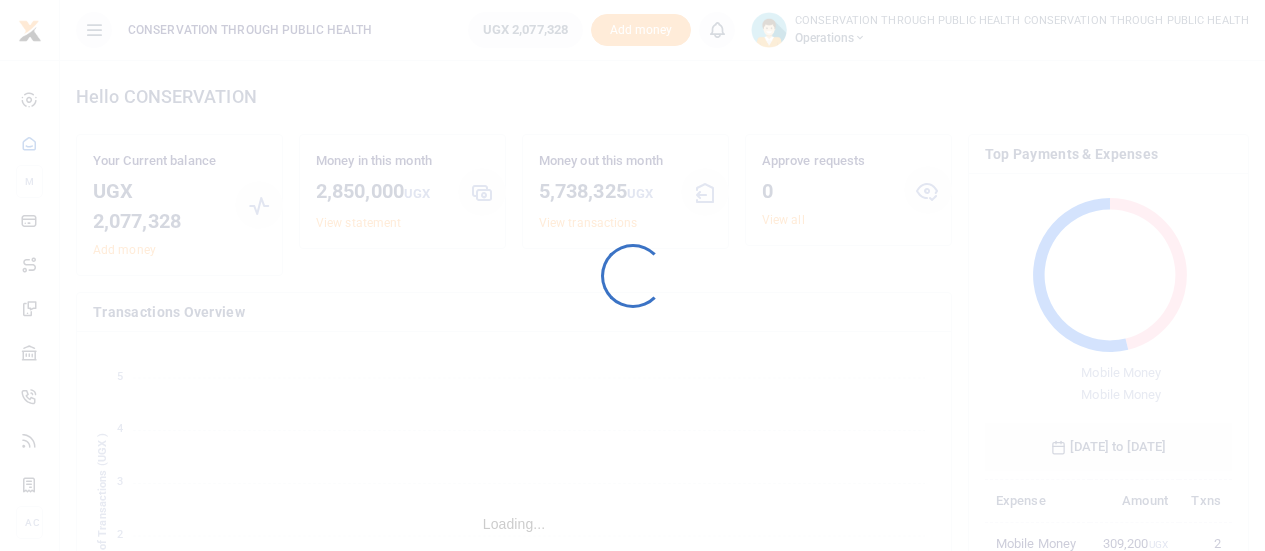 scroll, scrollTop: 0, scrollLeft: 0, axis: both 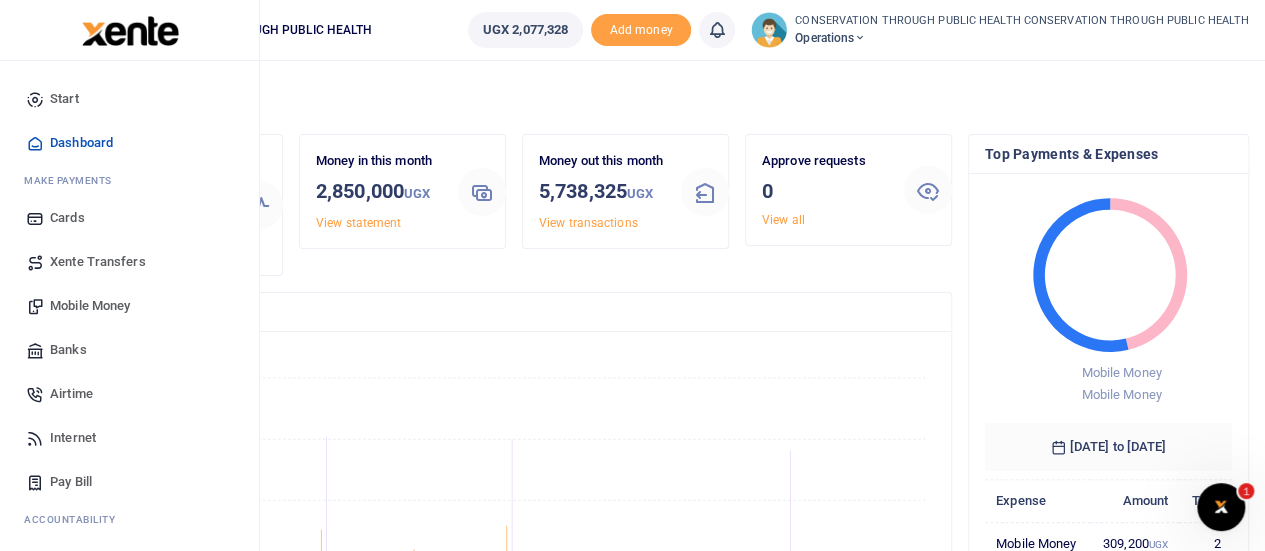 click on "Mobile Money" at bounding box center [90, 306] 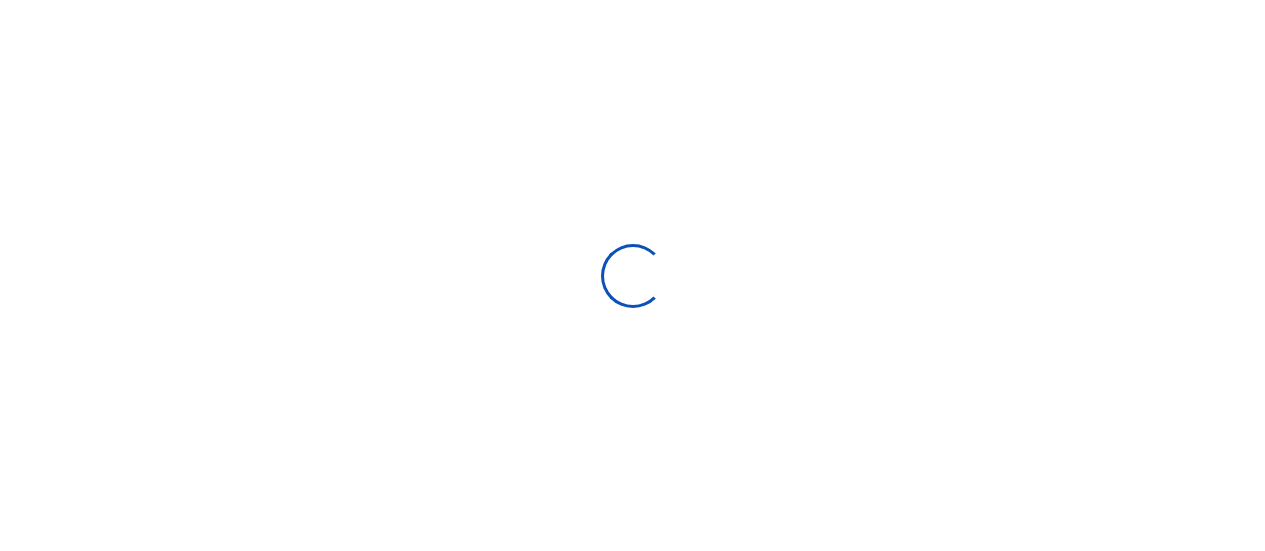 scroll, scrollTop: 0, scrollLeft: 0, axis: both 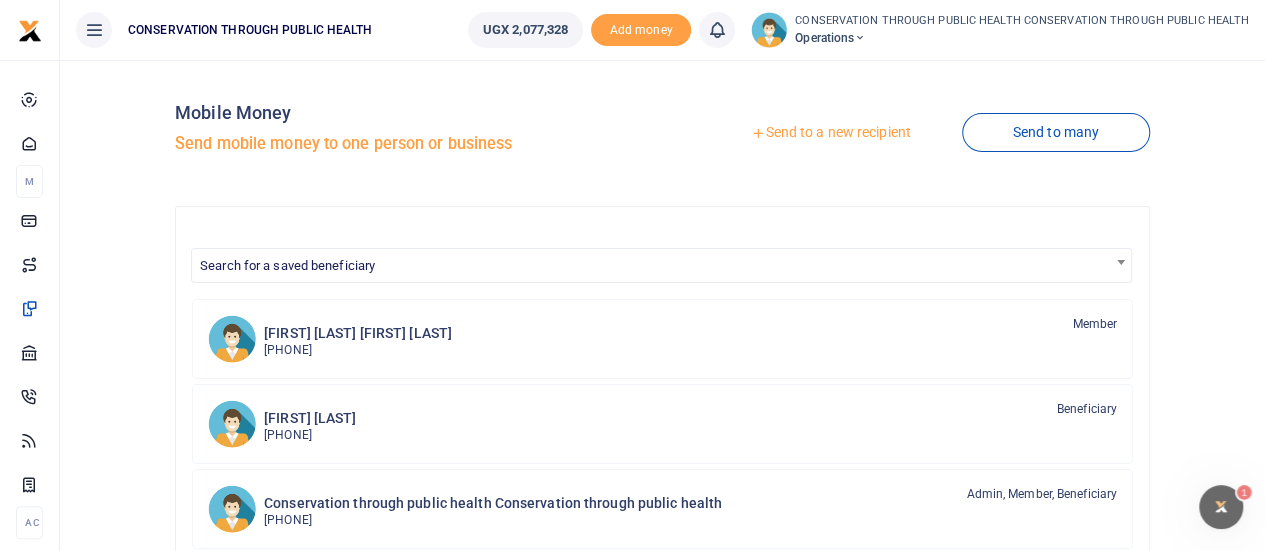 click on "Send to a new recipient" at bounding box center (830, 133) 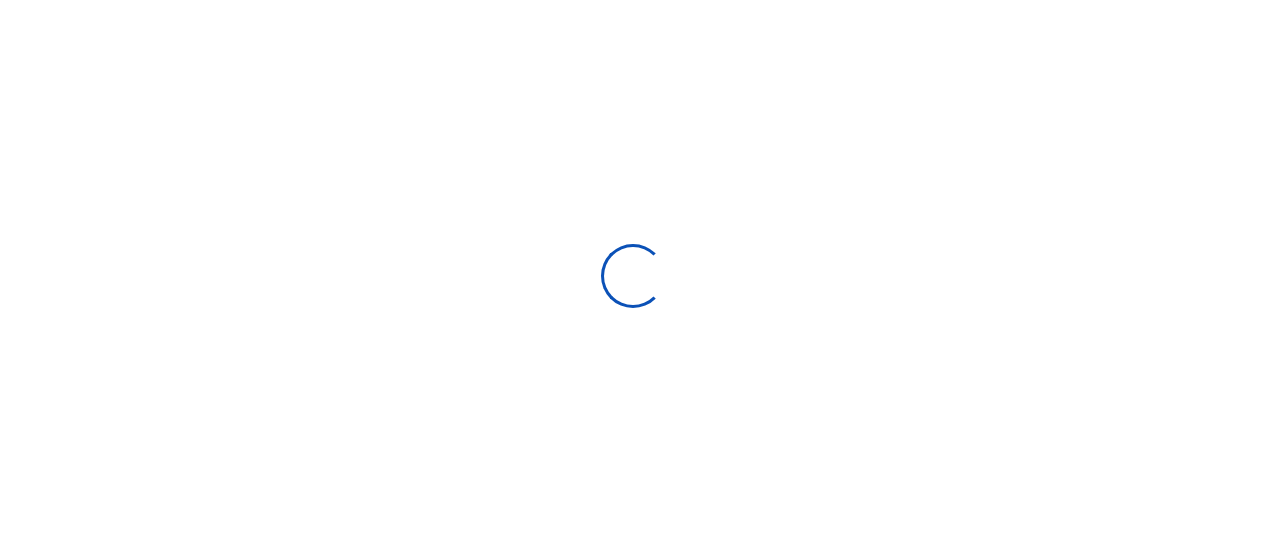 scroll, scrollTop: 0, scrollLeft: 0, axis: both 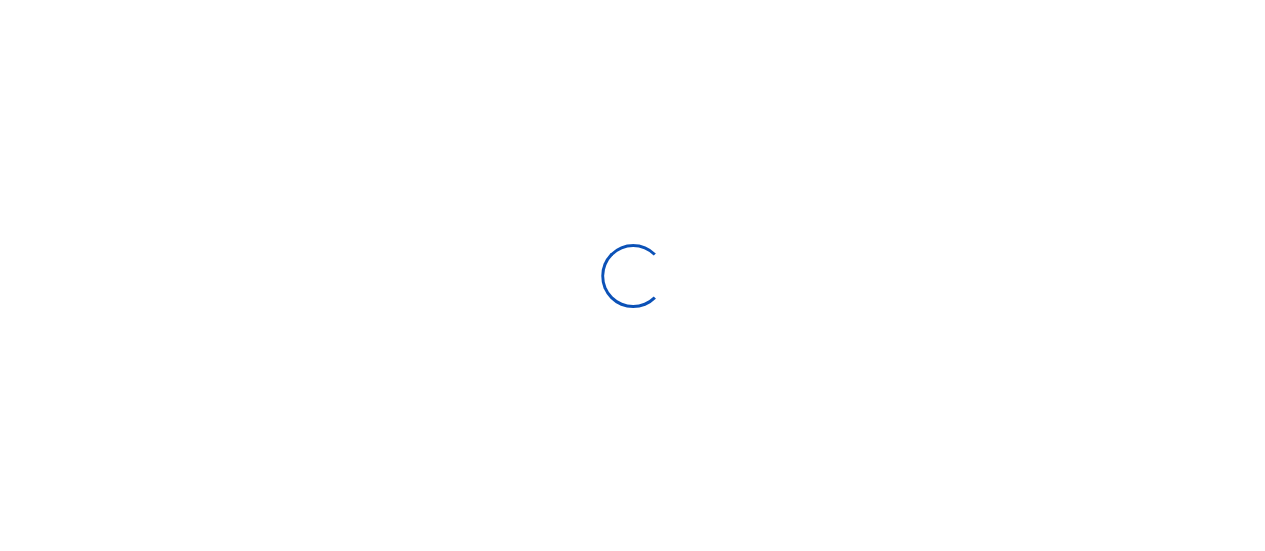 select 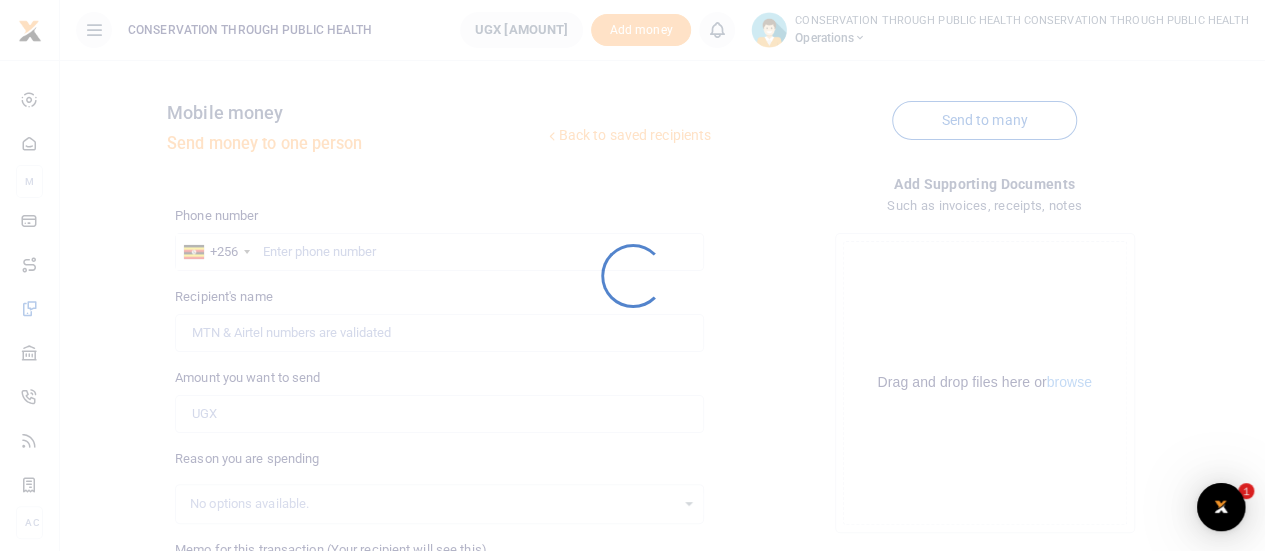 scroll, scrollTop: 0, scrollLeft: 0, axis: both 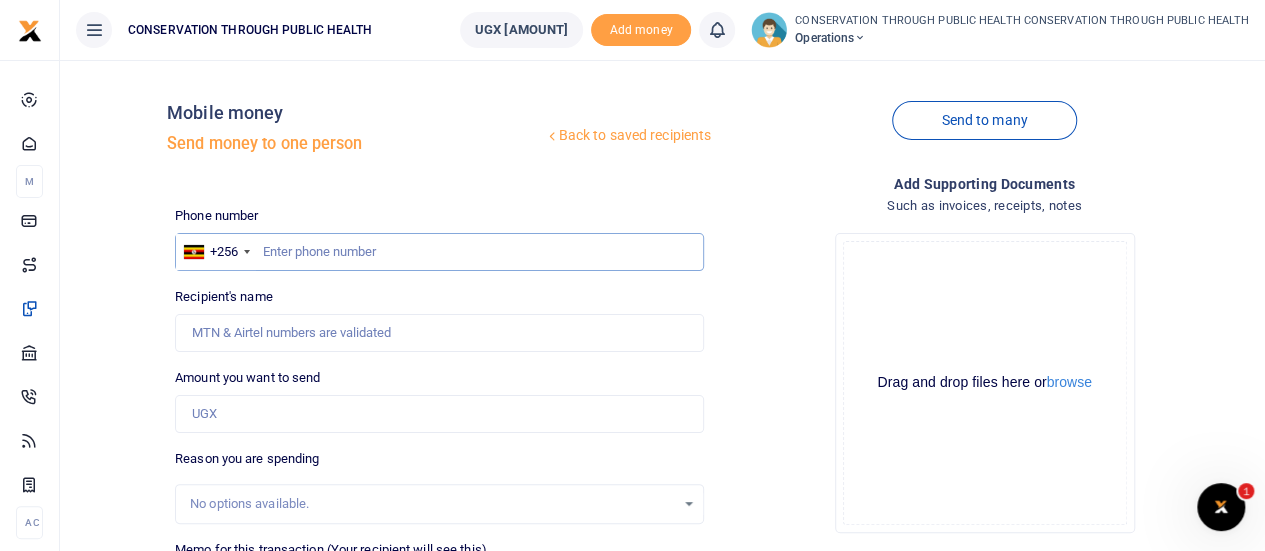 click at bounding box center [439, 252] 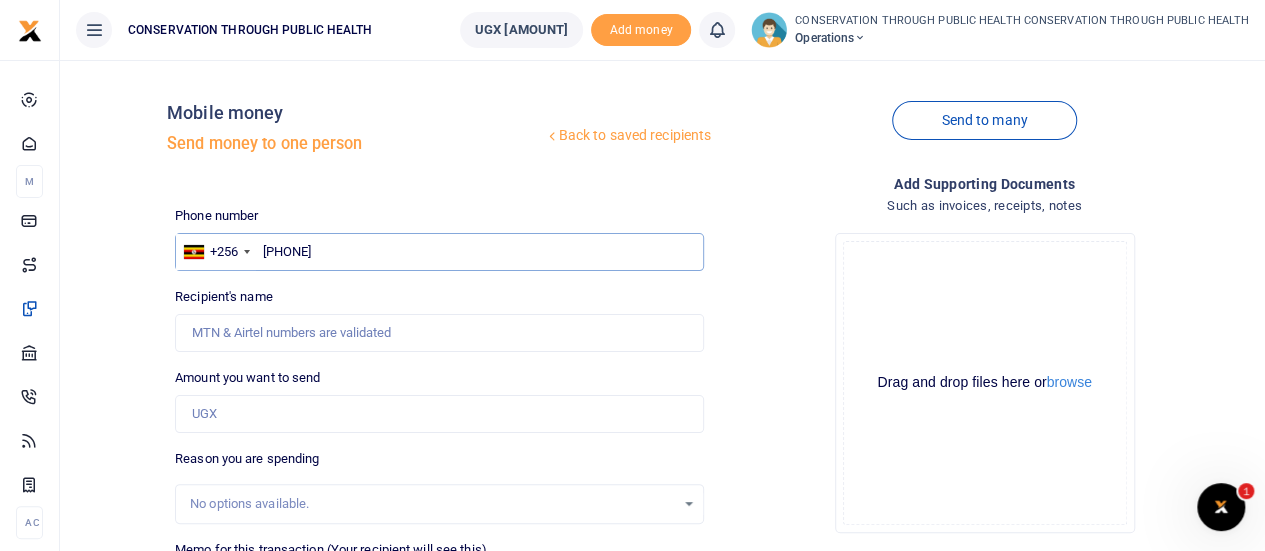 type on "701834813" 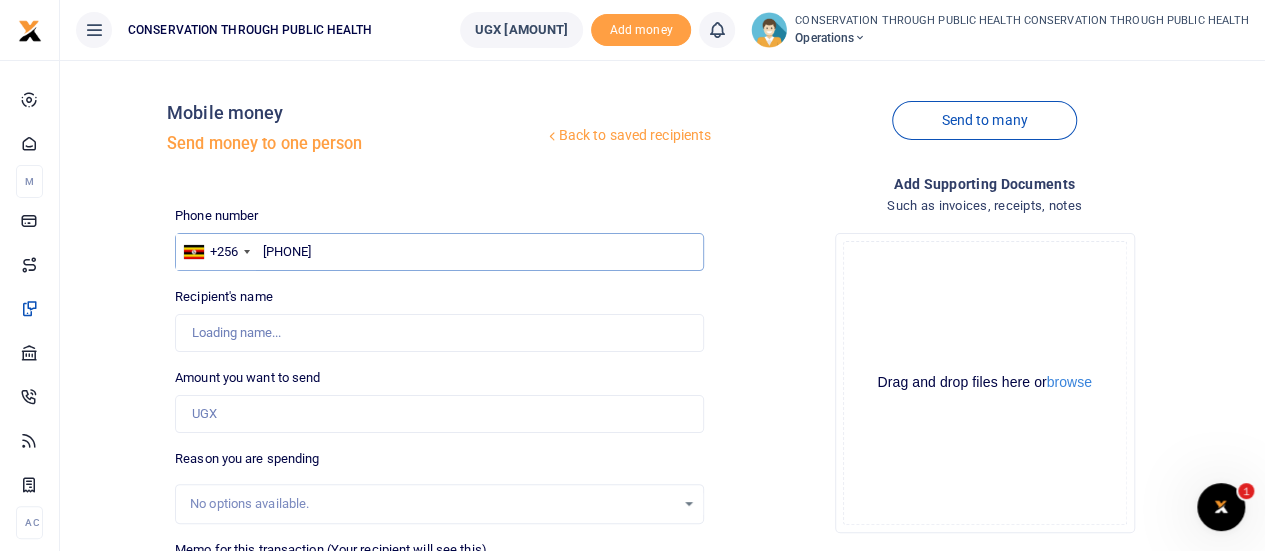 type on "Lukiya Wenene" 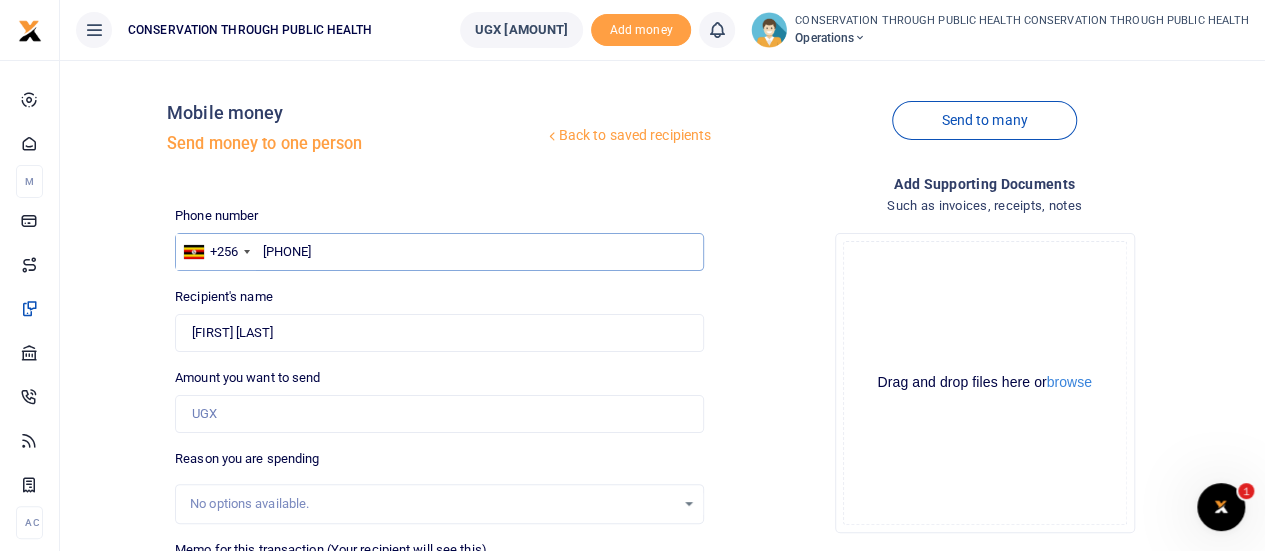 type on "701834813" 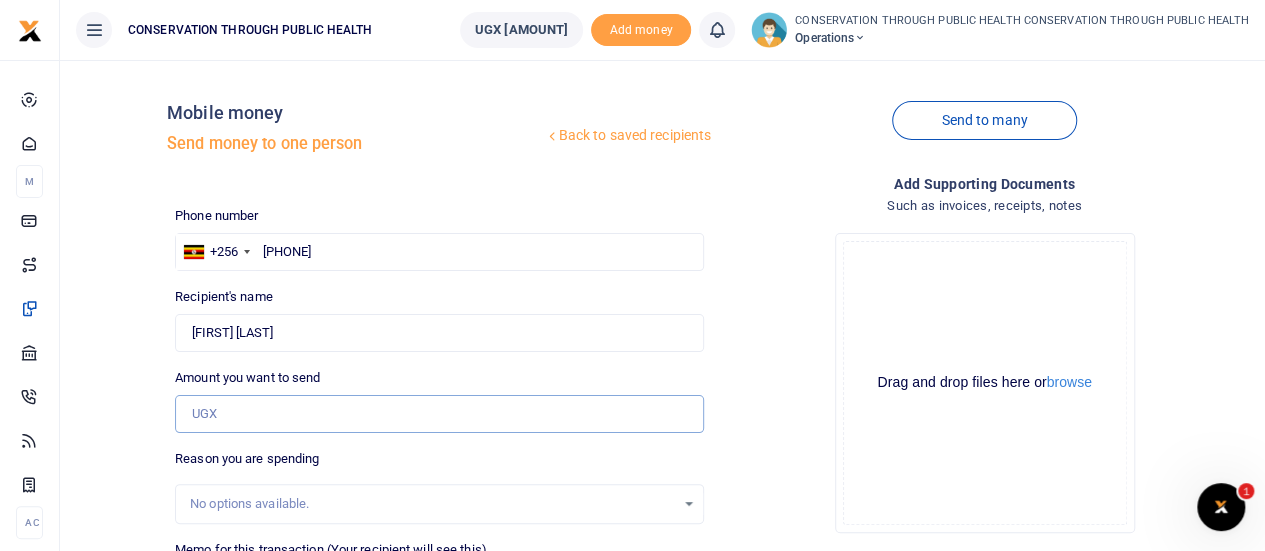 click on "Amount you want to send" at bounding box center (439, 414) 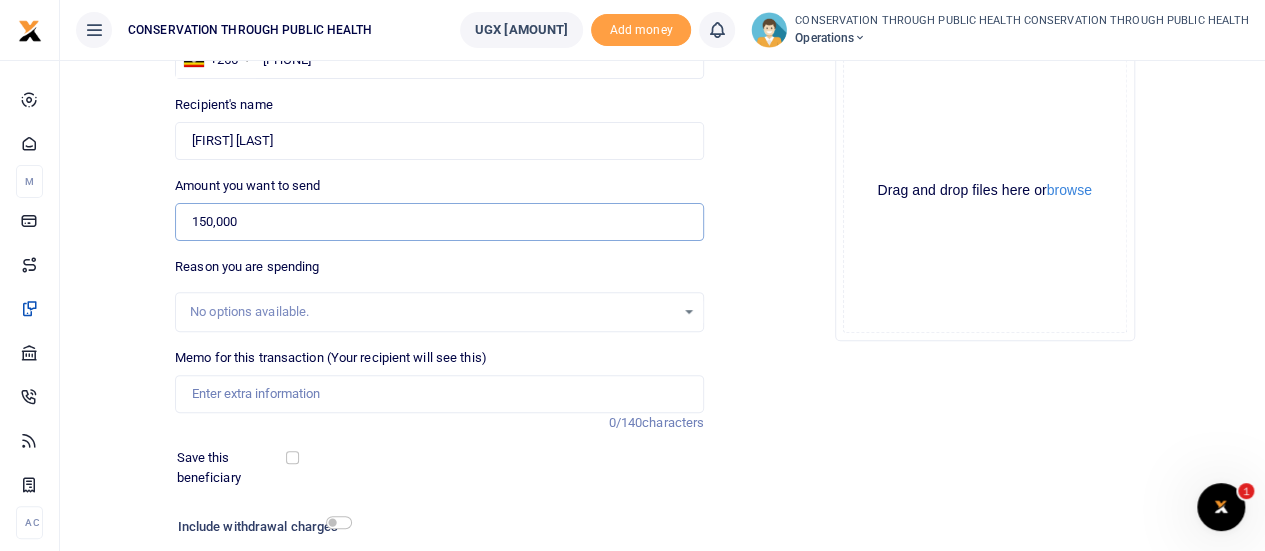 scroll, scrollTop: 193, scrollLeft: 0, axis: vertical 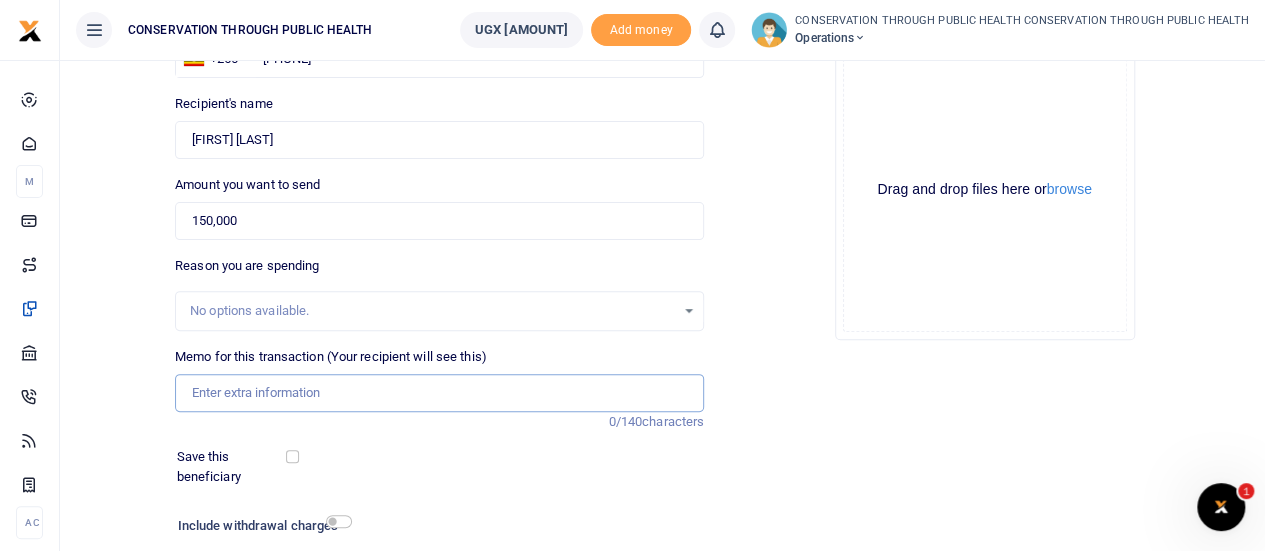 click on "Memo for this transaction (Your recipient will see this)" at bounding box center [439, 393] 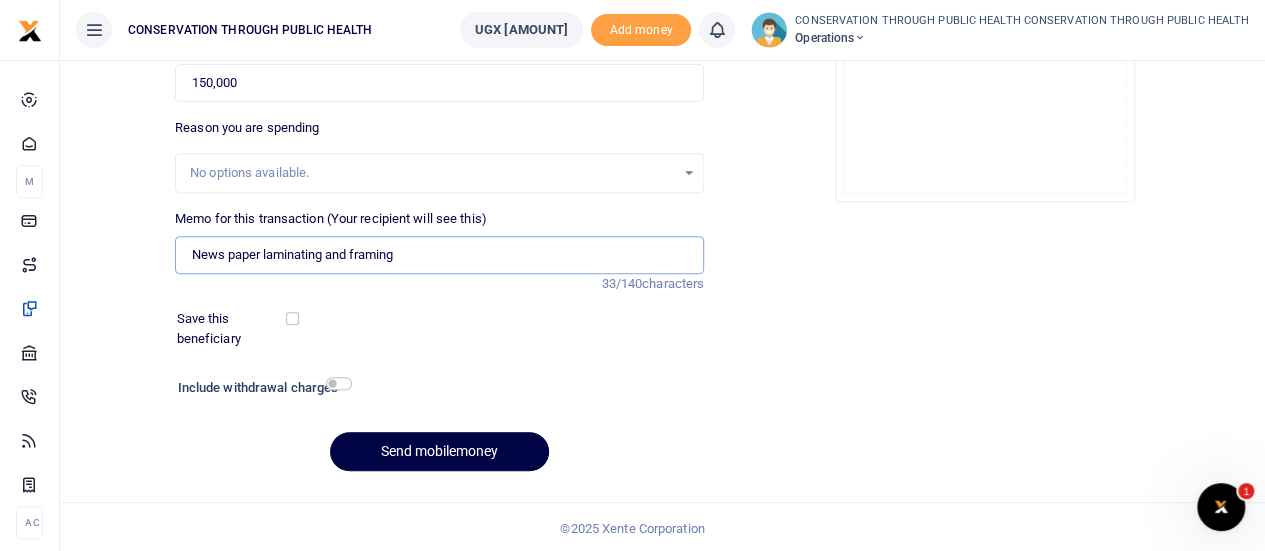 scroll, scrollTop: 330, scrollLeft: 0, axis: vertical 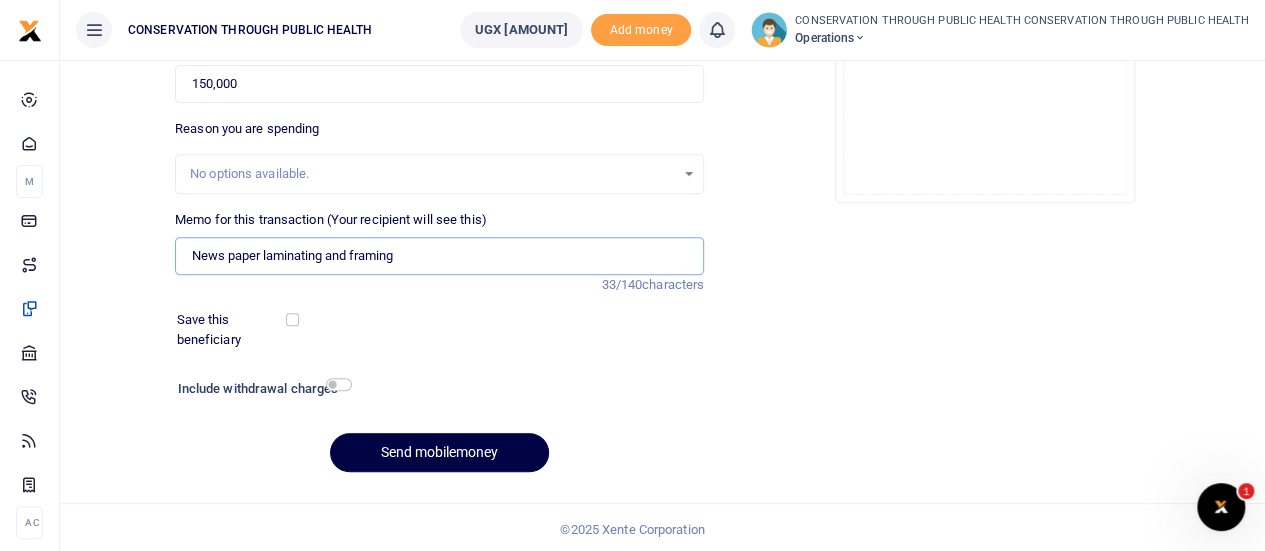 type on "News paper laminating and framing" 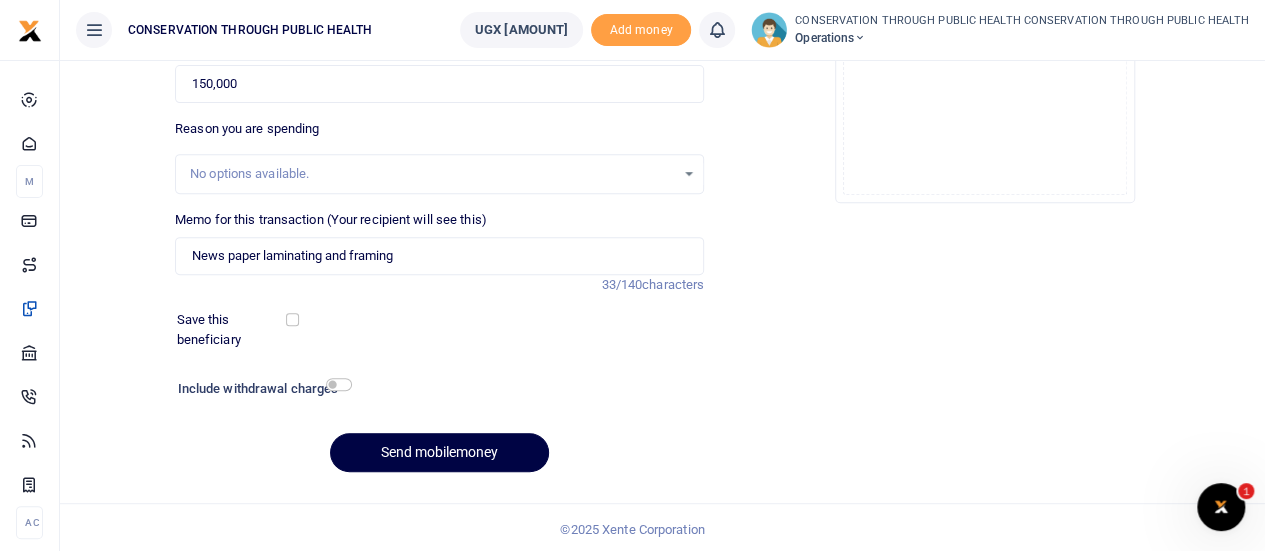 click on "Phone number
+256 Uganda +256 701834813
Phone is required.
Recipient's name
Found
Name is required.
Amount you want to send
150,000
Amount is required.
33/140" at bounding box center (439, 182) 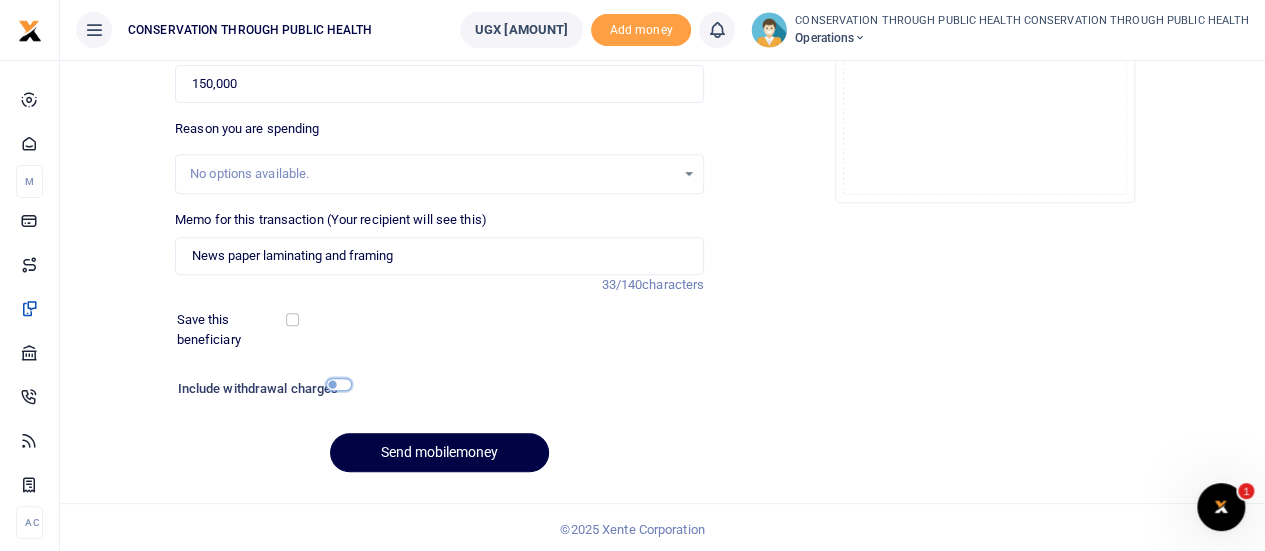click at bounding box center [339, 384] 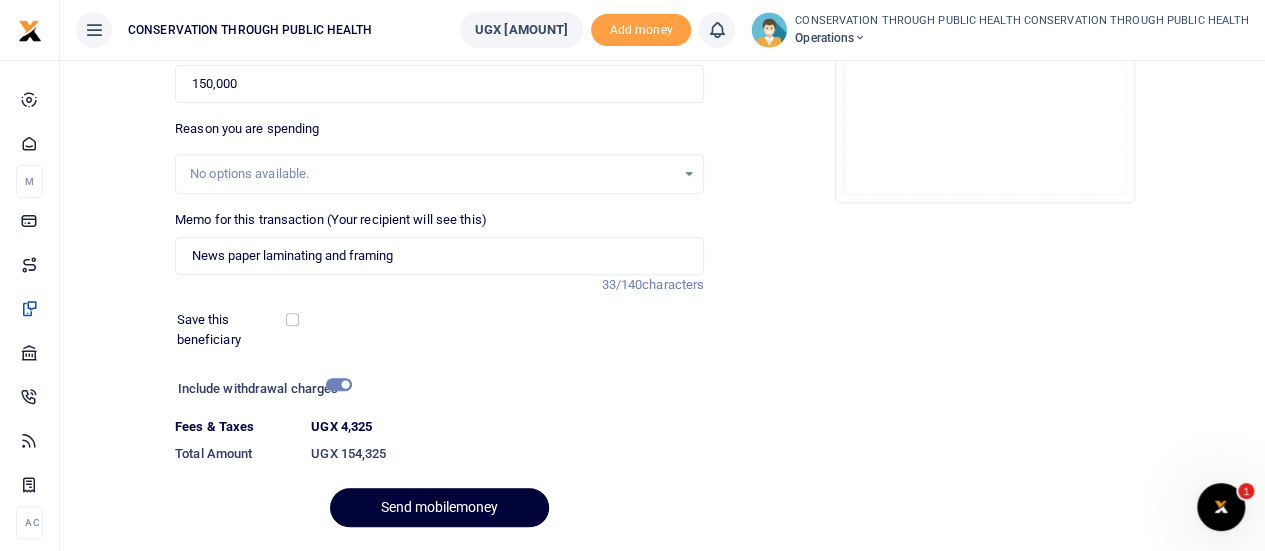click on "Send mobilemoney" at bounding box center [439, 507] 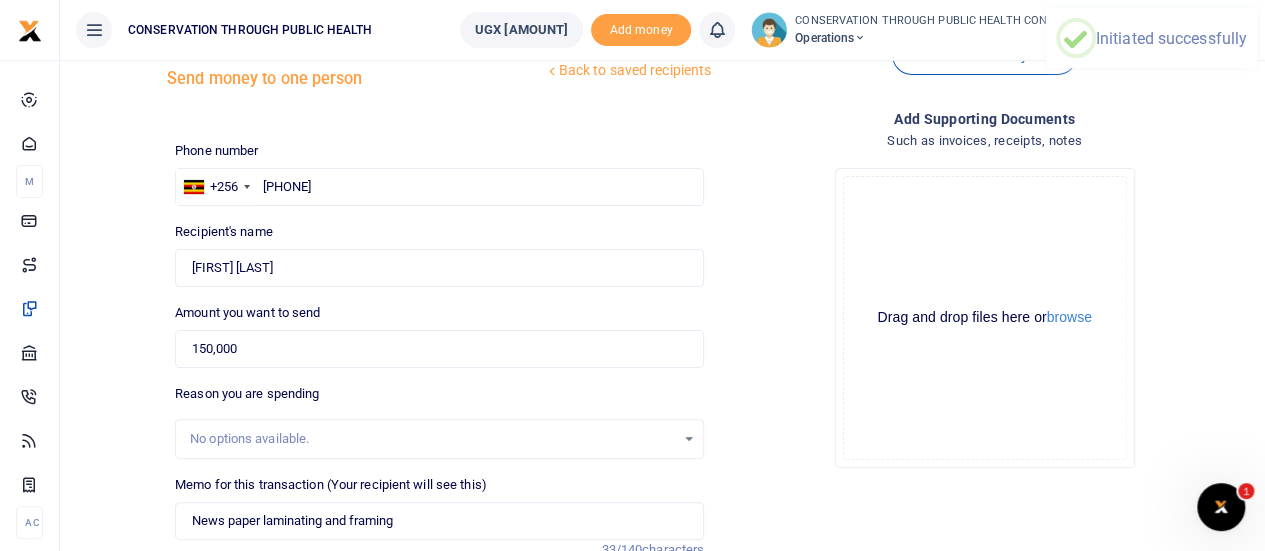scroll, scrollTop: 0, scrollLeft: 0, axis: both 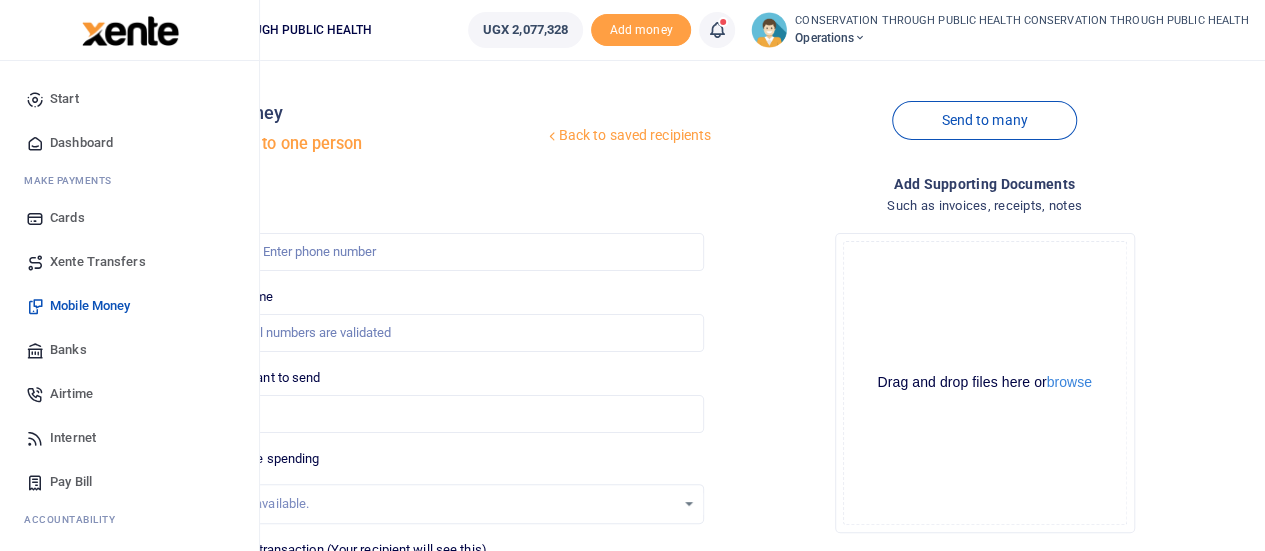 click on "Dashboard" at bounding box center (81, 143) 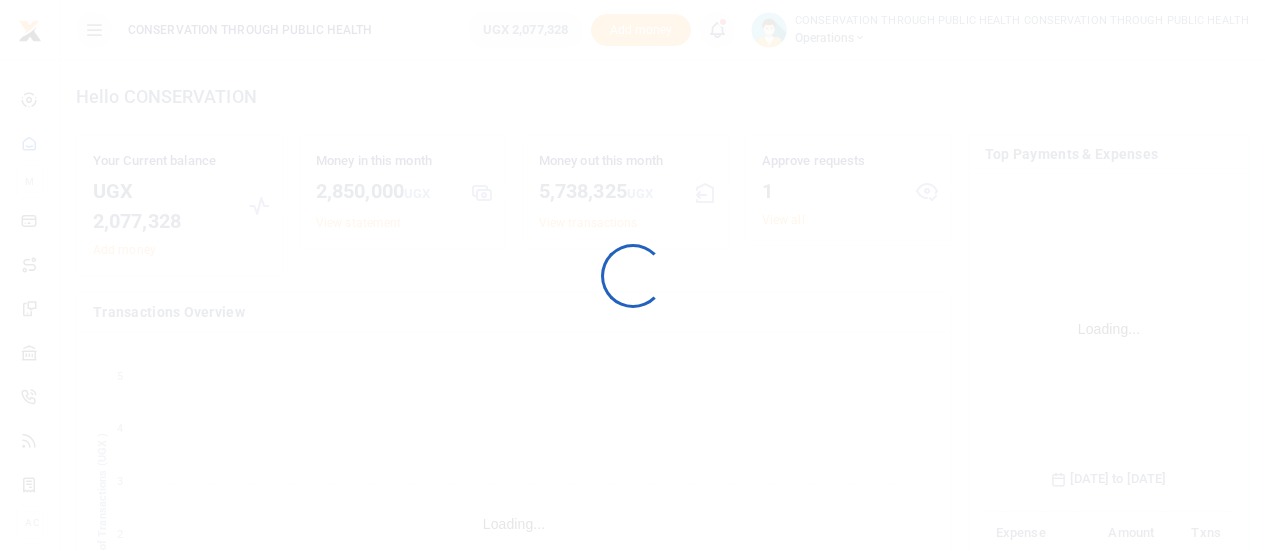 scroll, scrollTop: 0, scrollLeft: 0, axis: both 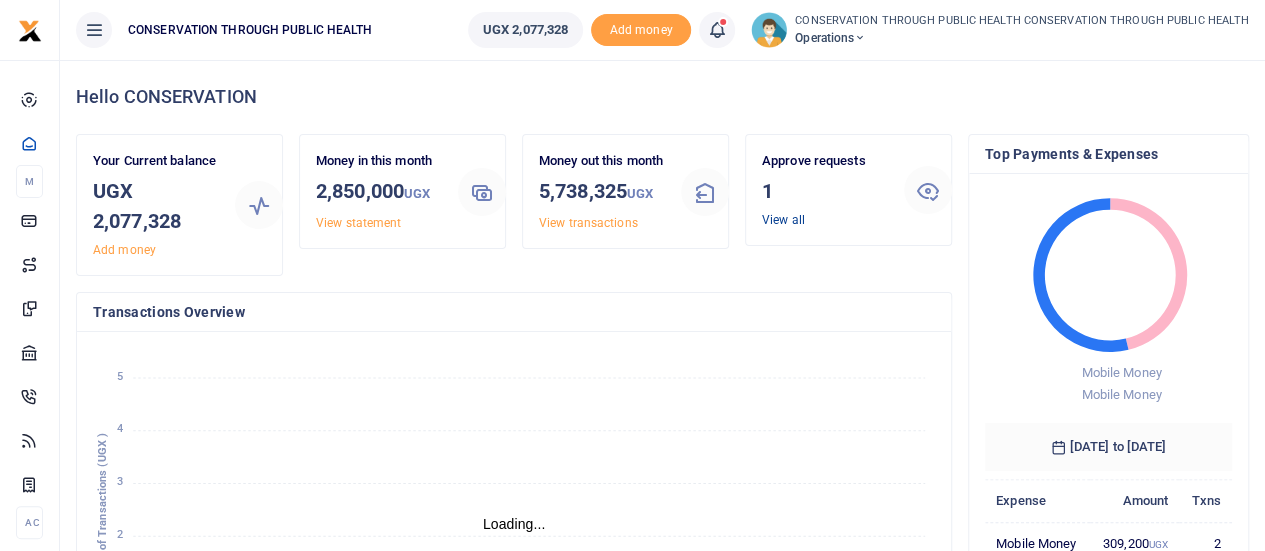 click on "View all" at bounding box center [783, 220] 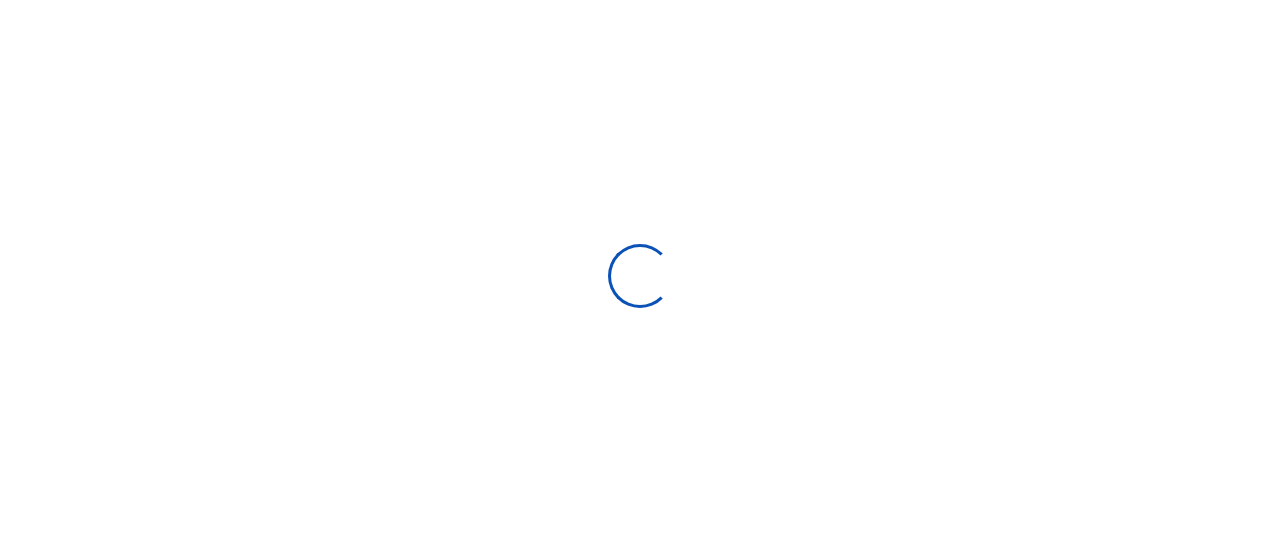 scroll, scrollTop: 0, scrollLeft: 0, axis: both 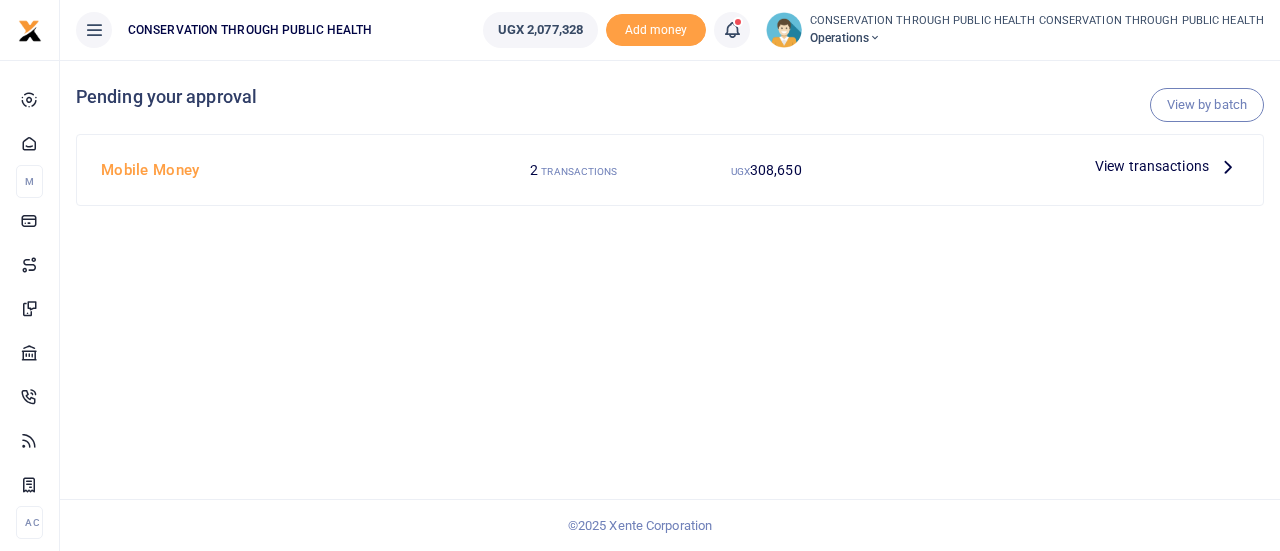 click at bounding box center [1228, 166] 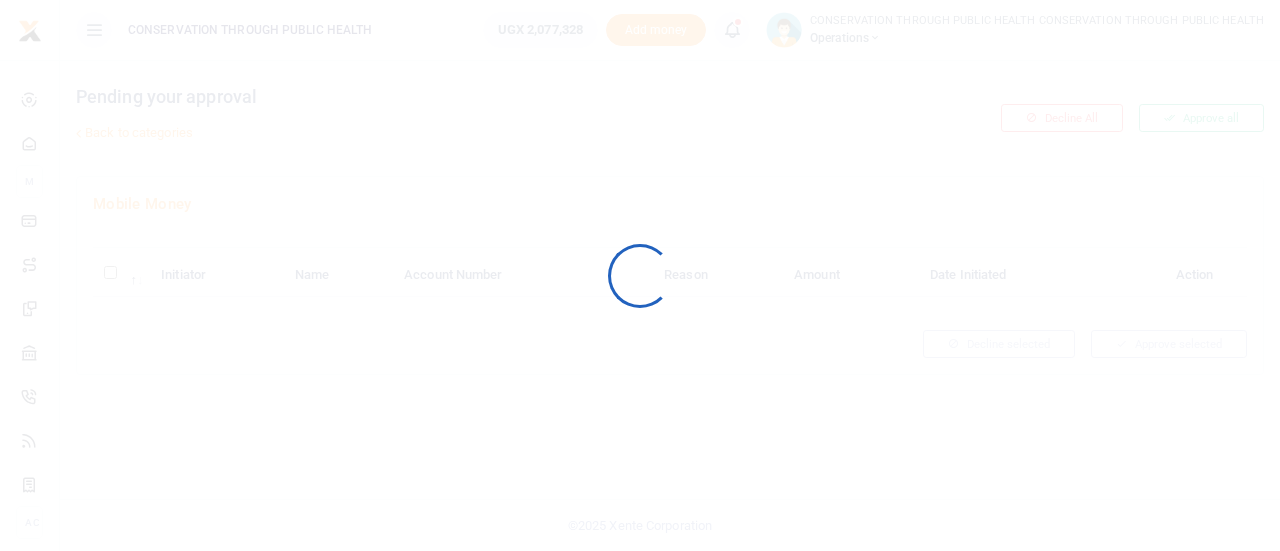 scroll, scrollTop: 0, scrollLeft: 0, axis: both 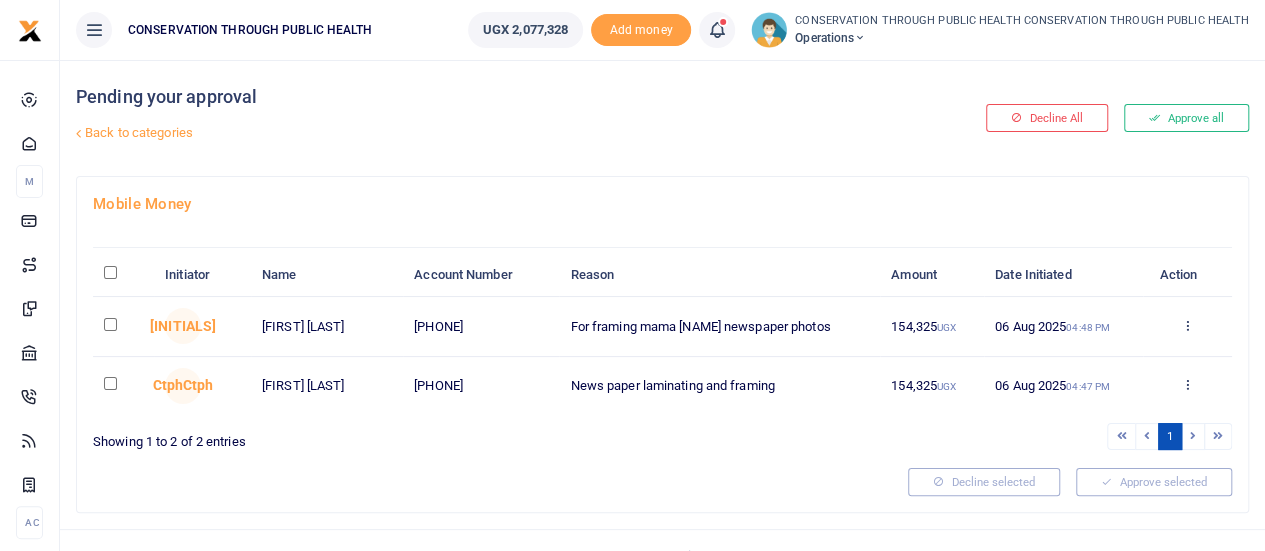 click on "Approve
Decline
Details" at bounding box center (1187, 327) 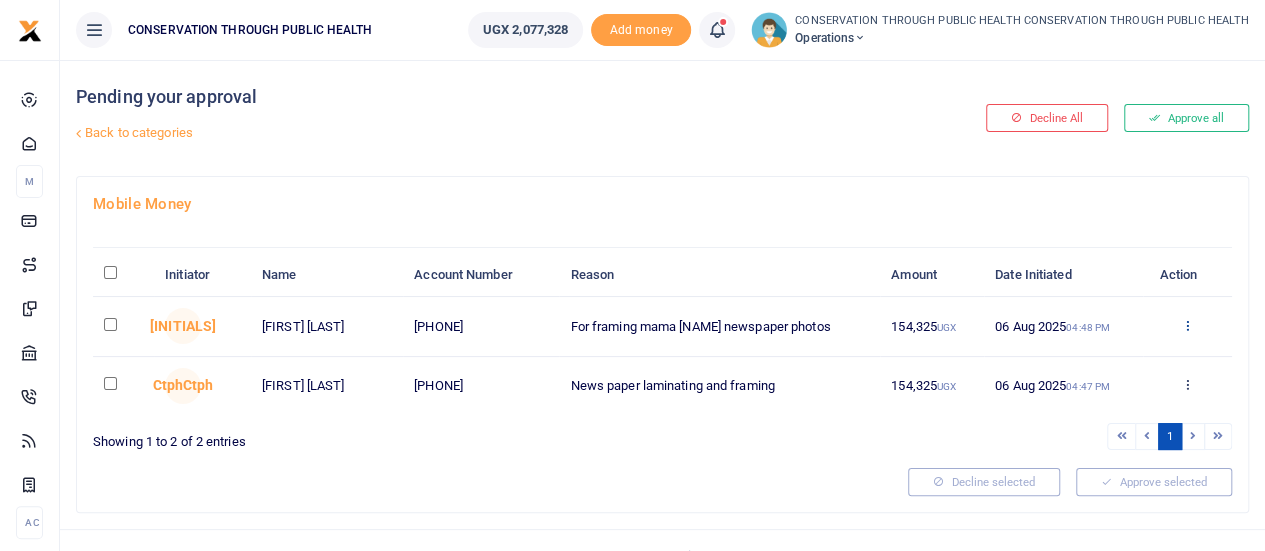 click at bounding box center [1187, 325] 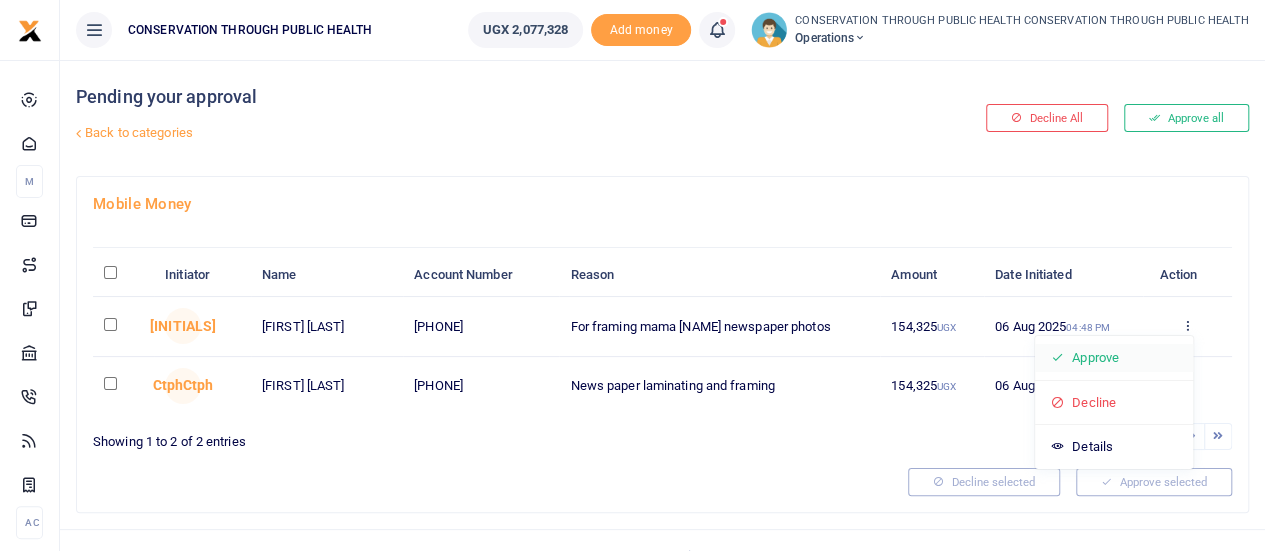 click on "Approve" at bounding box center (1114, 358) 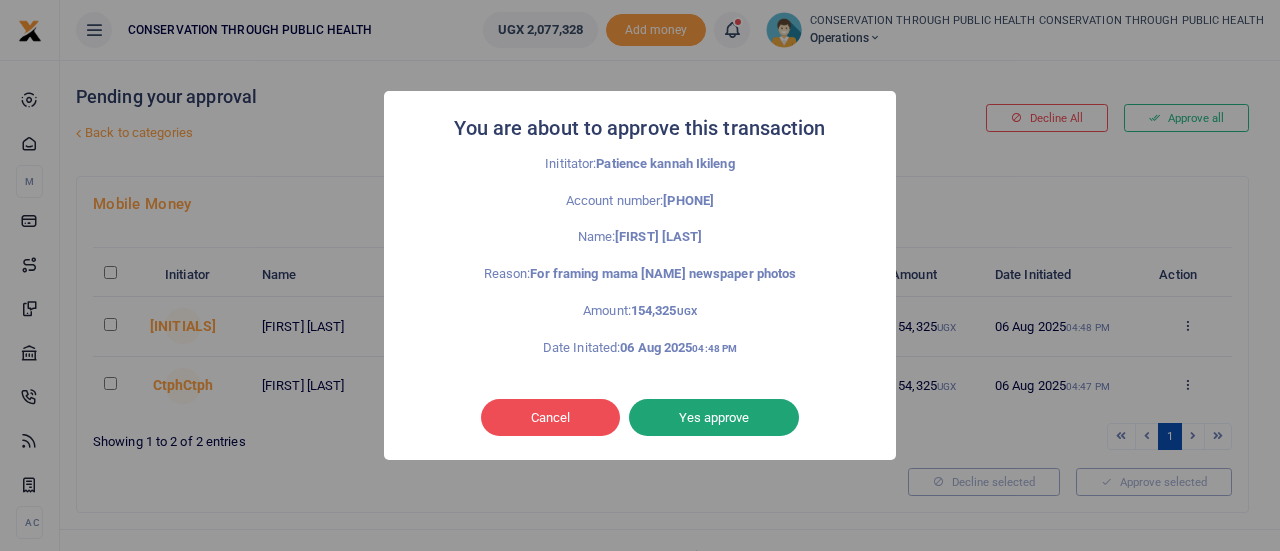 click on "Yes approve" at bounding box center (714, 418) 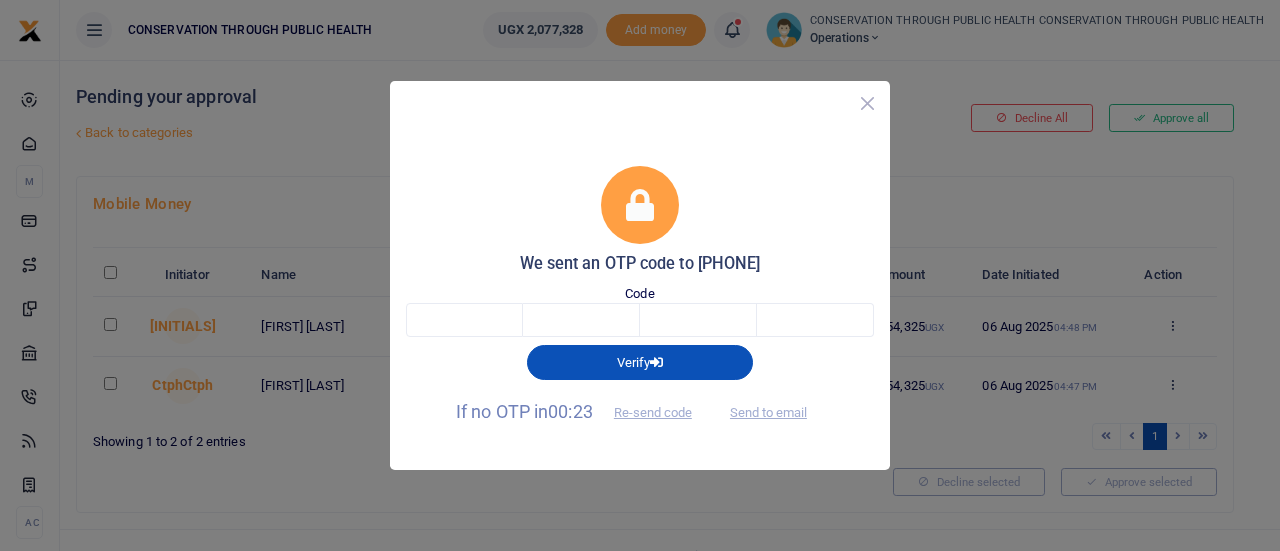 click at bounding box center (867, 103) 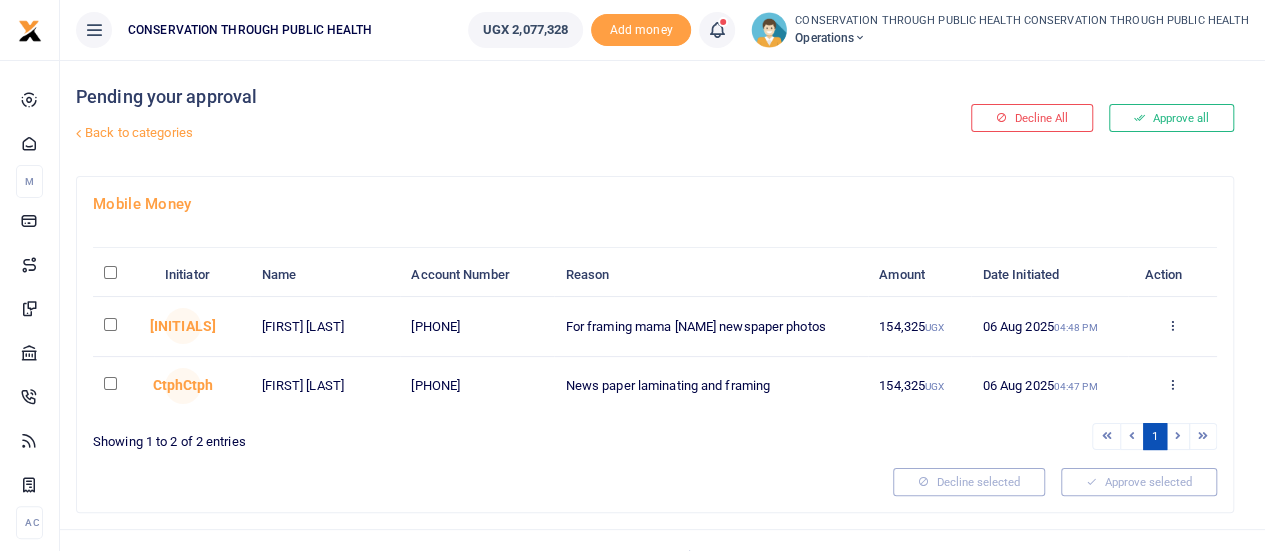 click at bounding box center (110, 324) 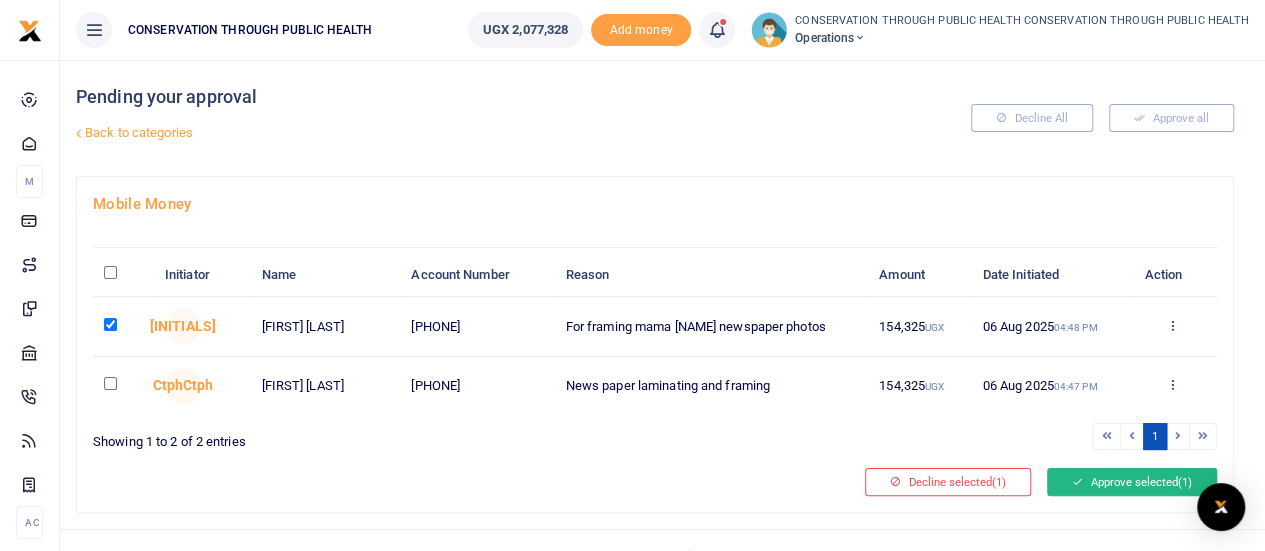 click on "Approve selected  (1)" at bounding box center [1132, 482] 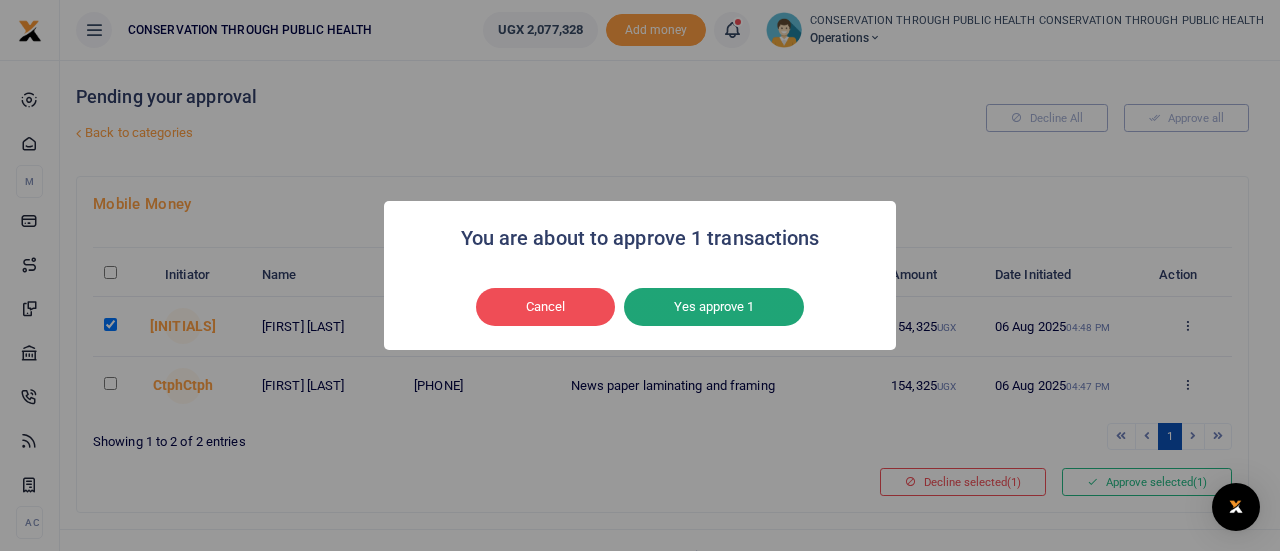 click on "Yes approve 1" at bounding box center (714, 307) 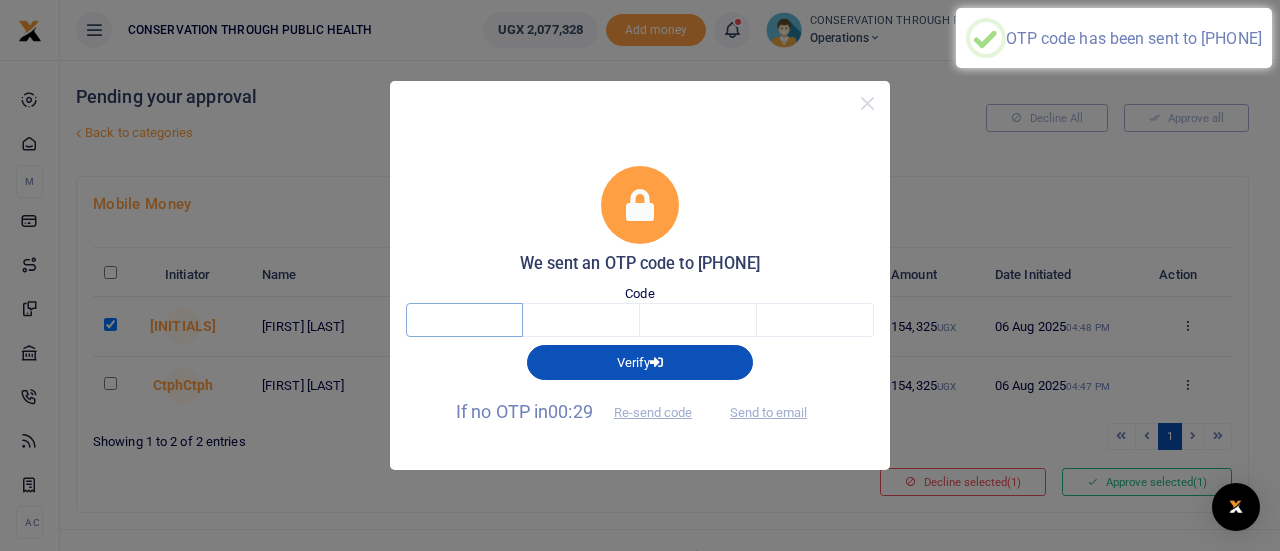 click at bounding box center (464, 320) 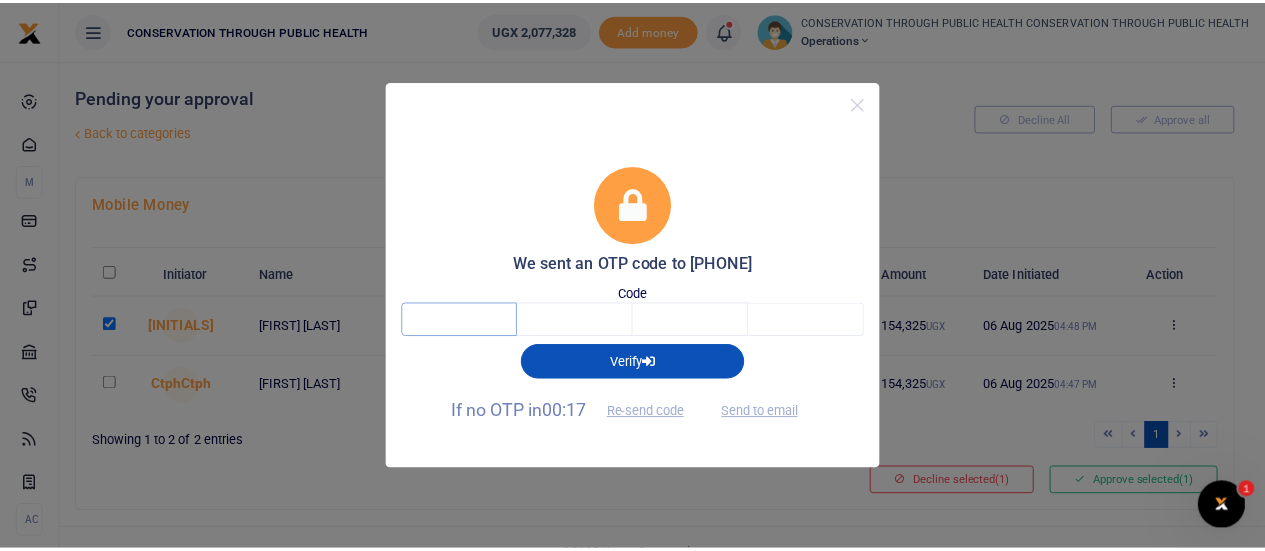 scroll, scrollTop: 0, scrollLeft: 0, axis: both 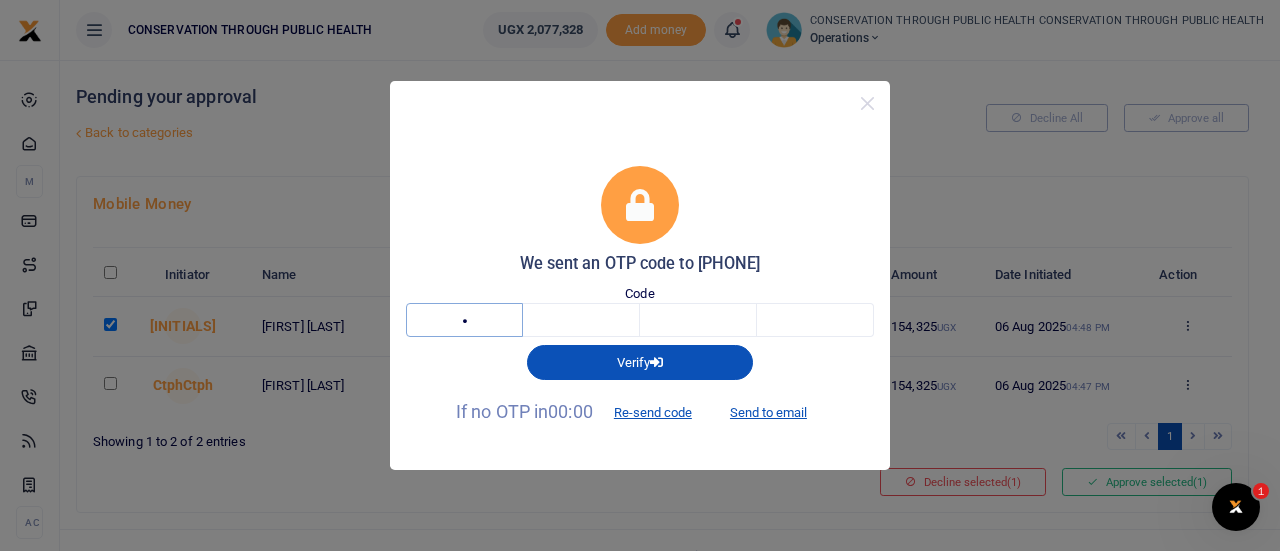 type on "6" 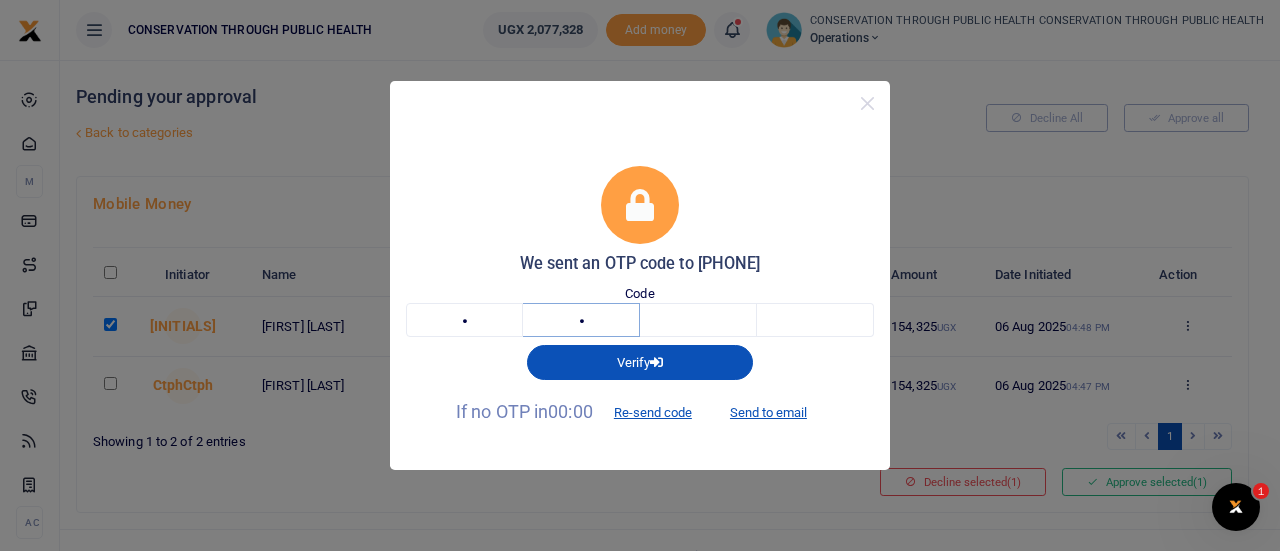 type on "9" 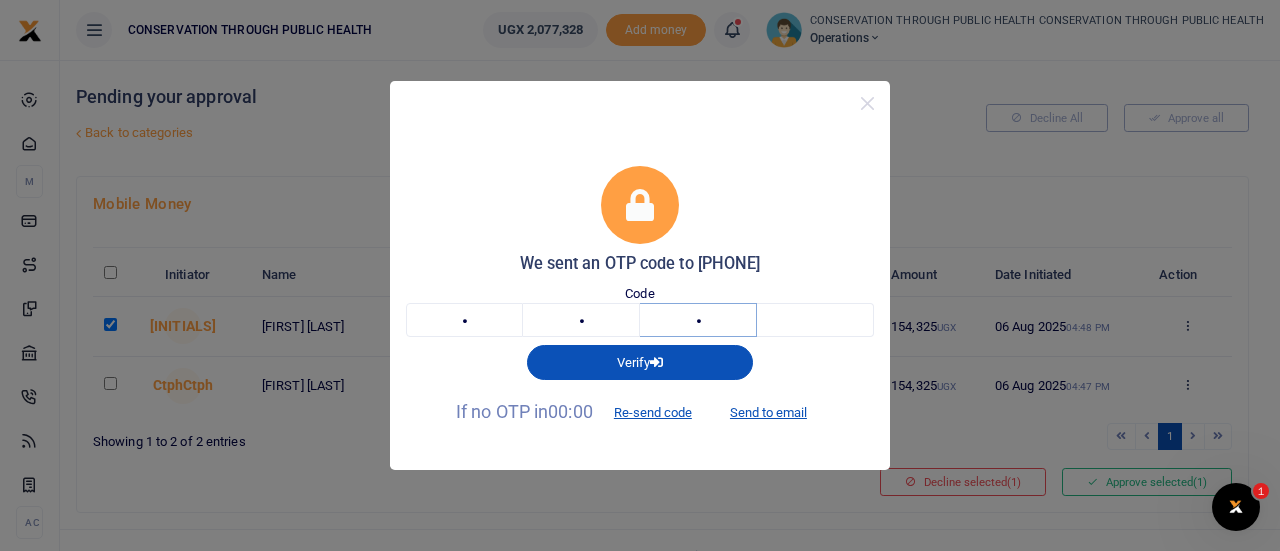 type on "1" 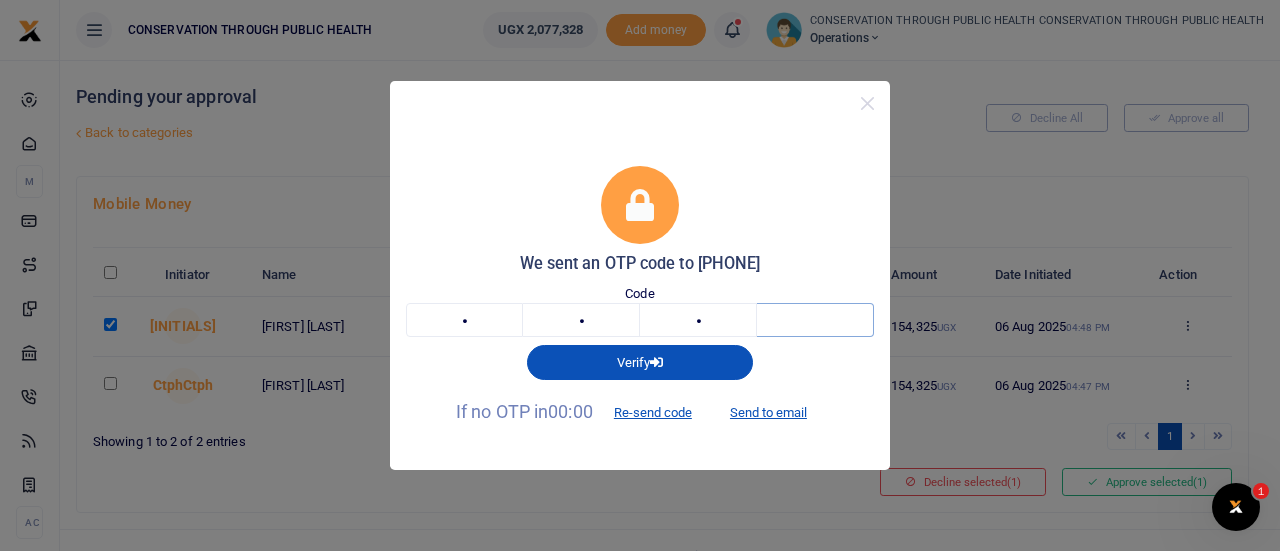 type on "7" 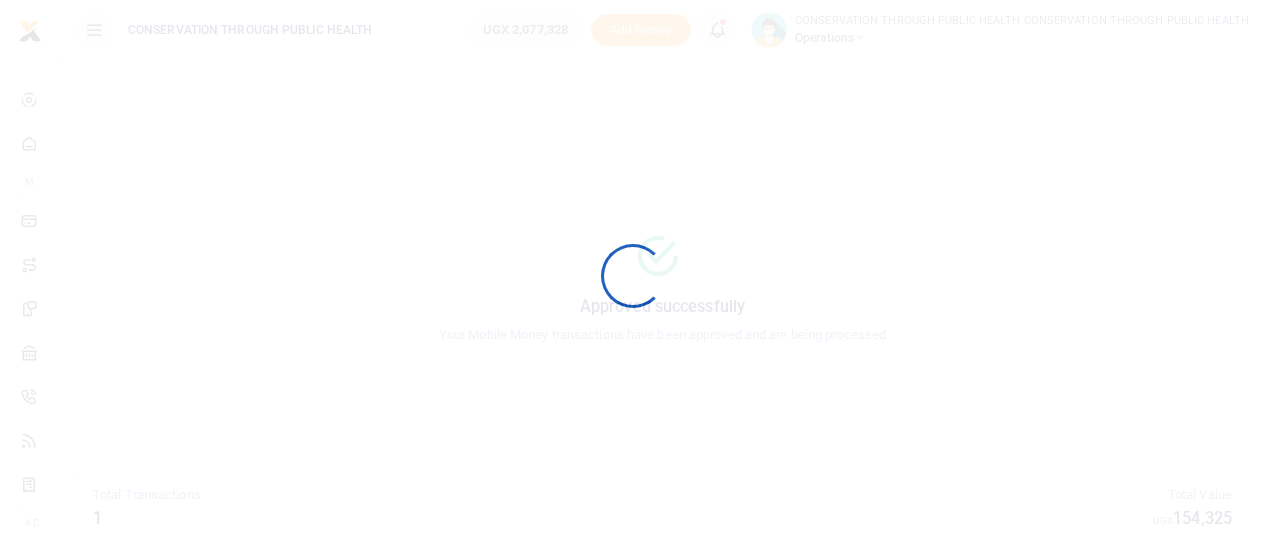 scroll, scrollTop: 0, scrollLeft: 0, axis: both 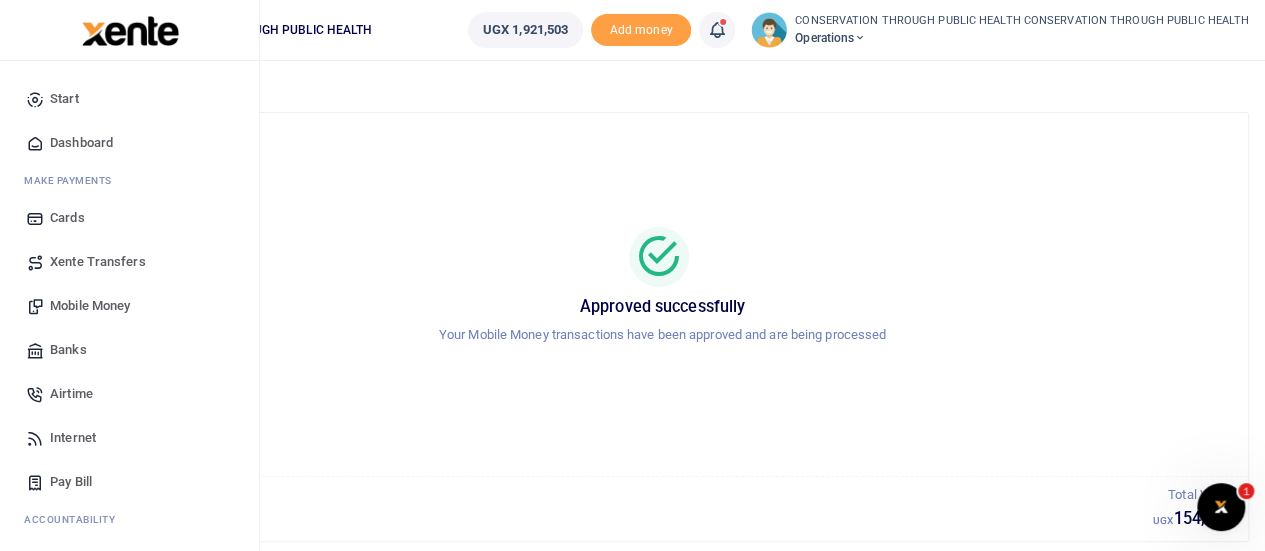 click on "Dashboard" at bounding box center (81, 143) 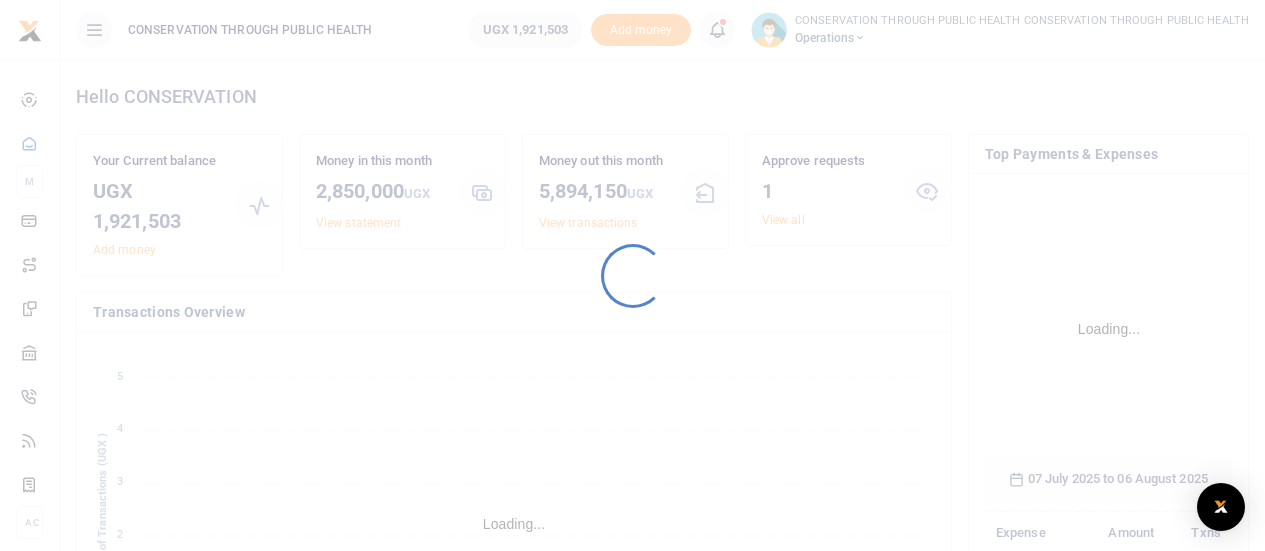 scroll, scrollTop: 0, scrollLeft: 0, axis: both 